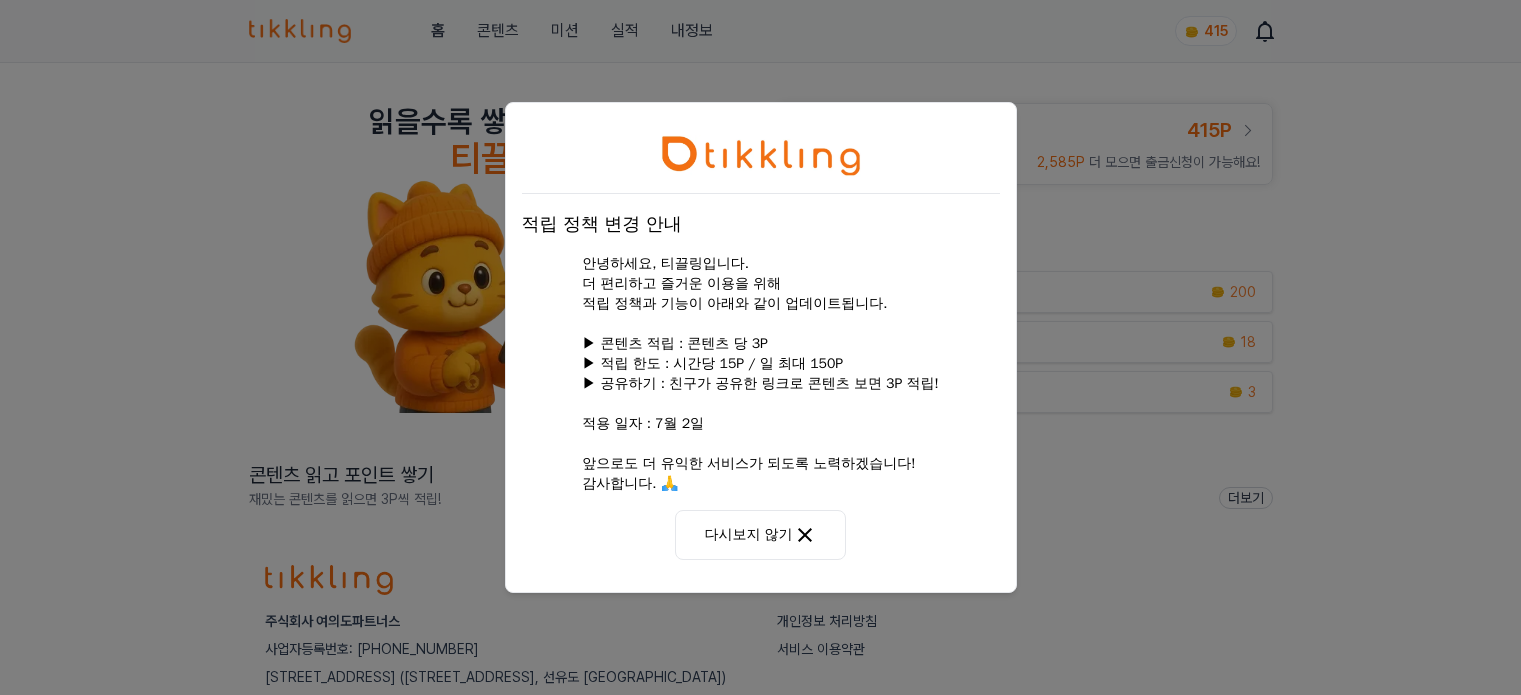 scroll, scrollTop: 0, scrollLeft: 0, axis: both 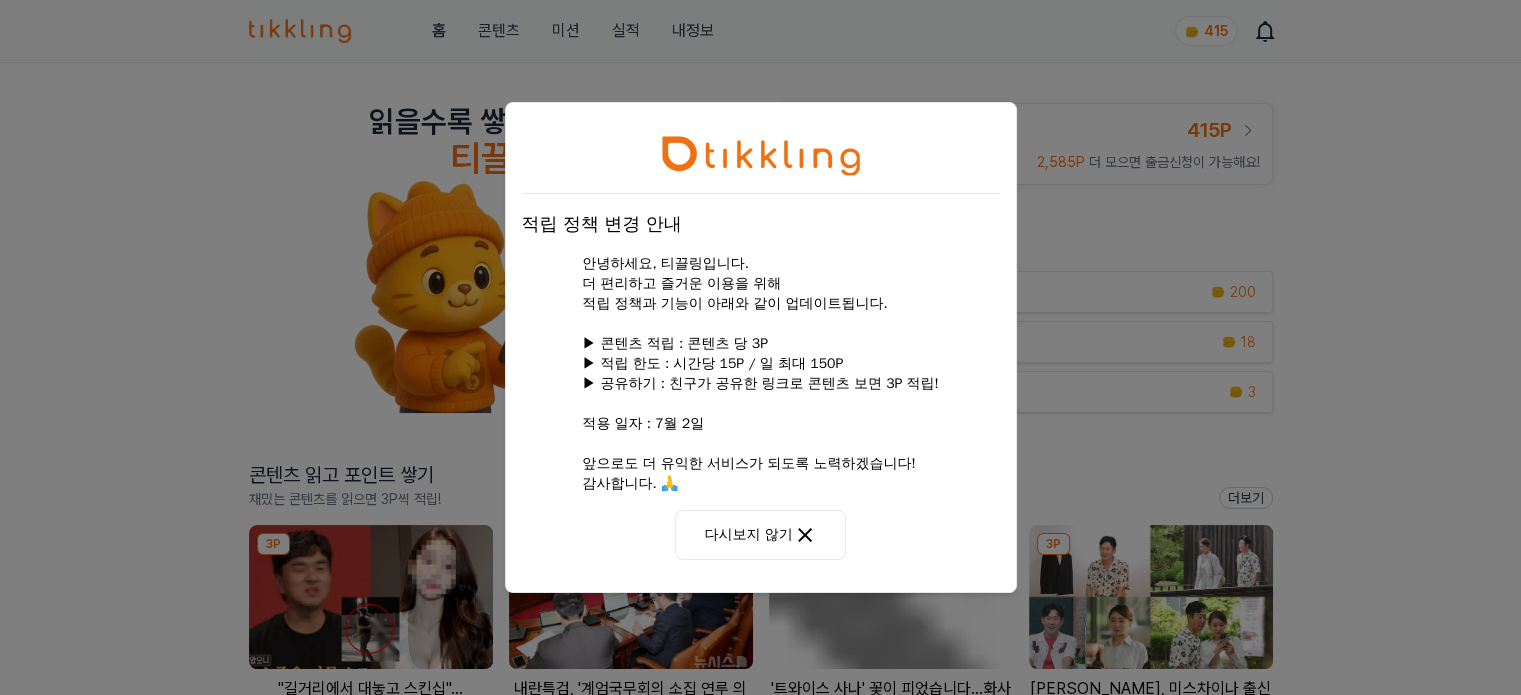 click on "다시보지 않기" at bounding box center [760, 535] 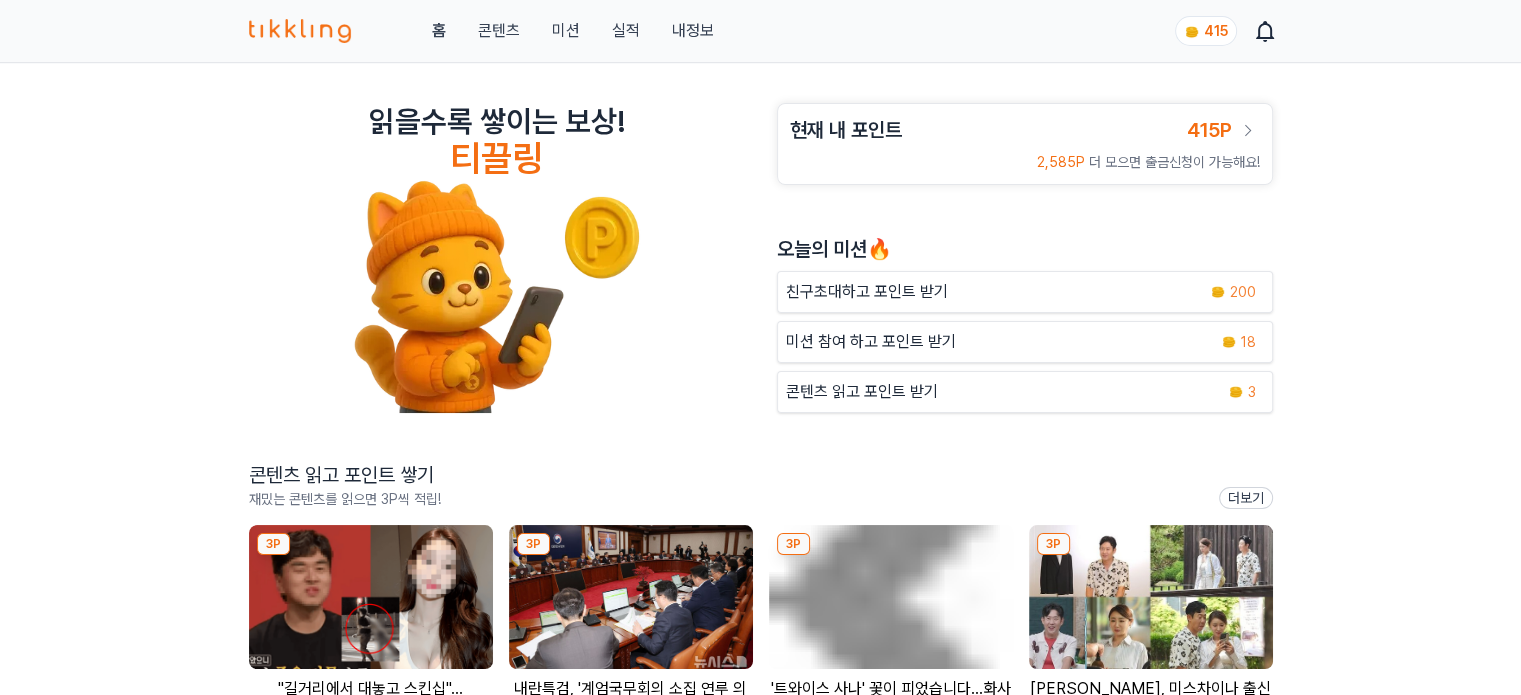 click at bounding box center [371, 597] 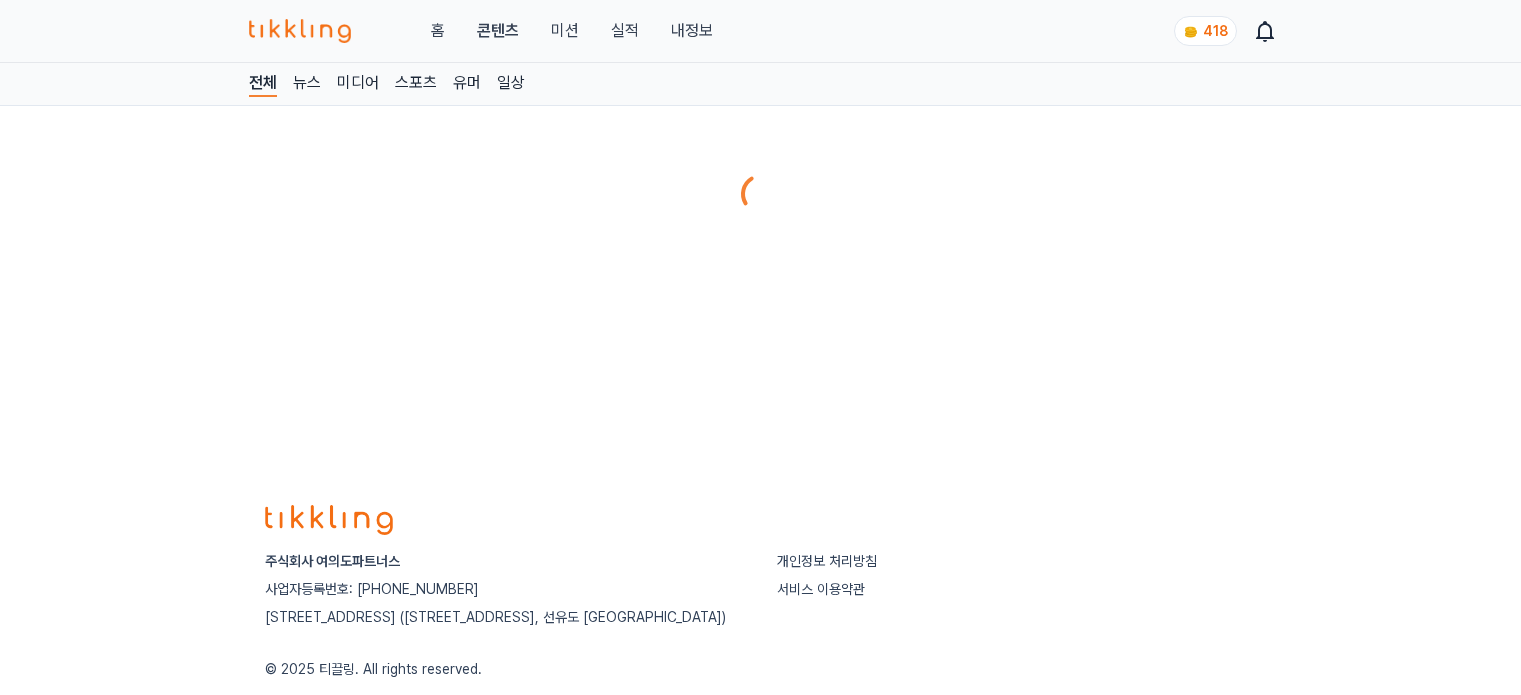 scroll, scrollTop: 0, scrollLeft: 0, axis: both 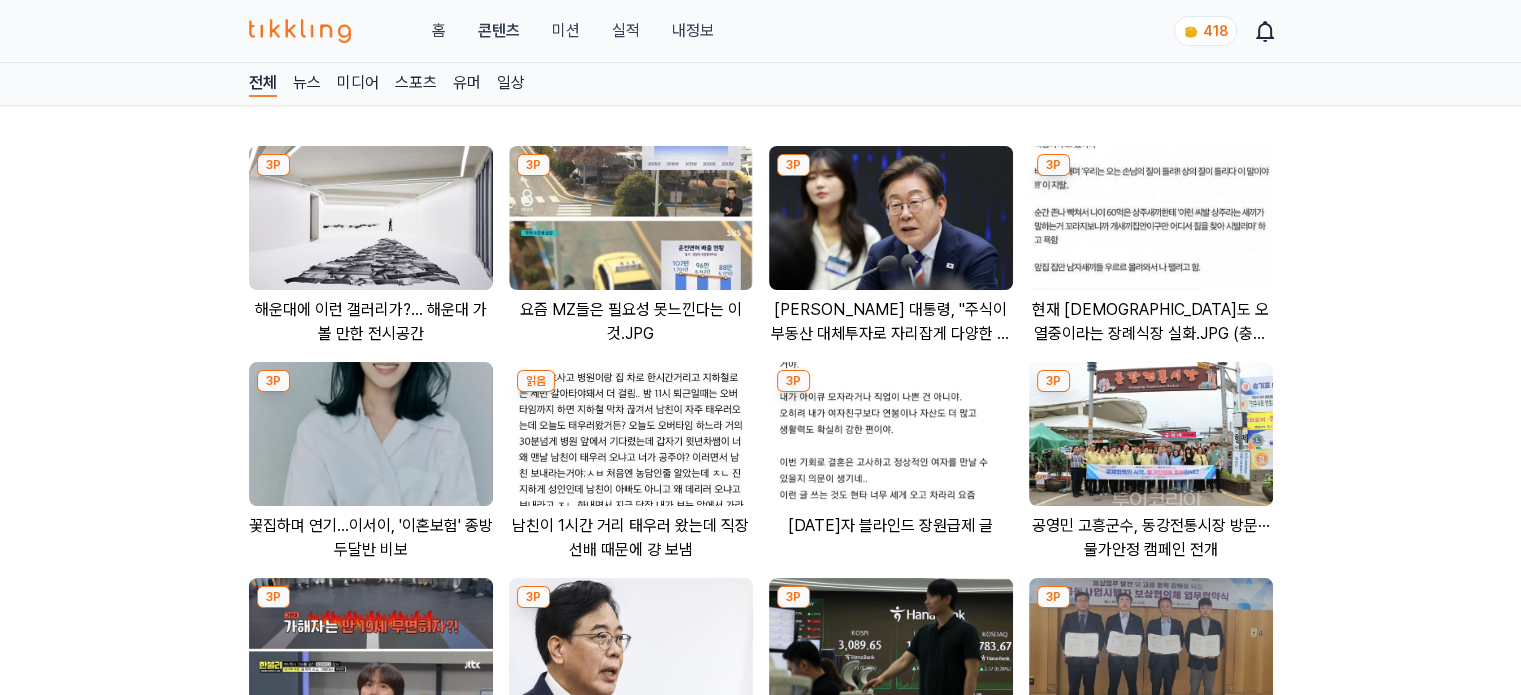 click on "미션" at bounding box center [565, 31] 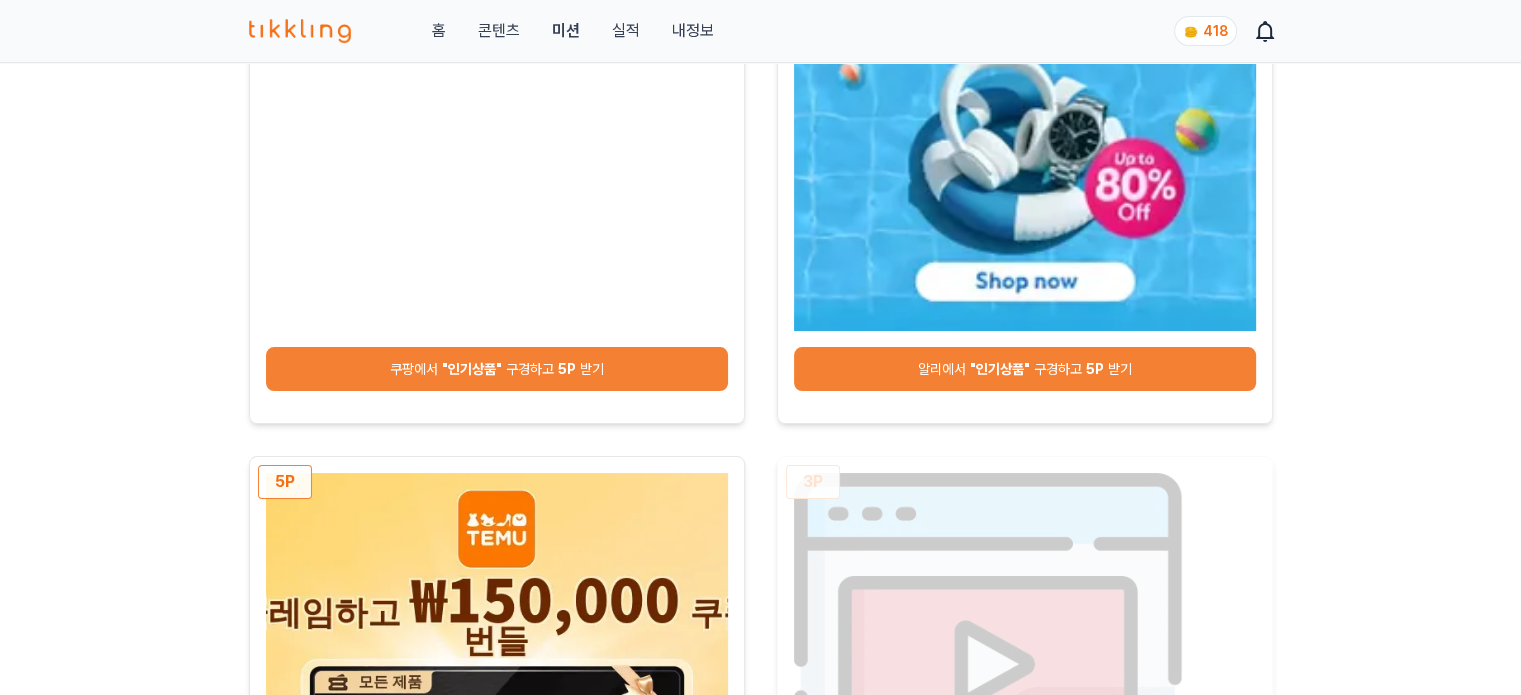 scroll, scrollTop: 400, scrollLeft: 0, axis: vertical 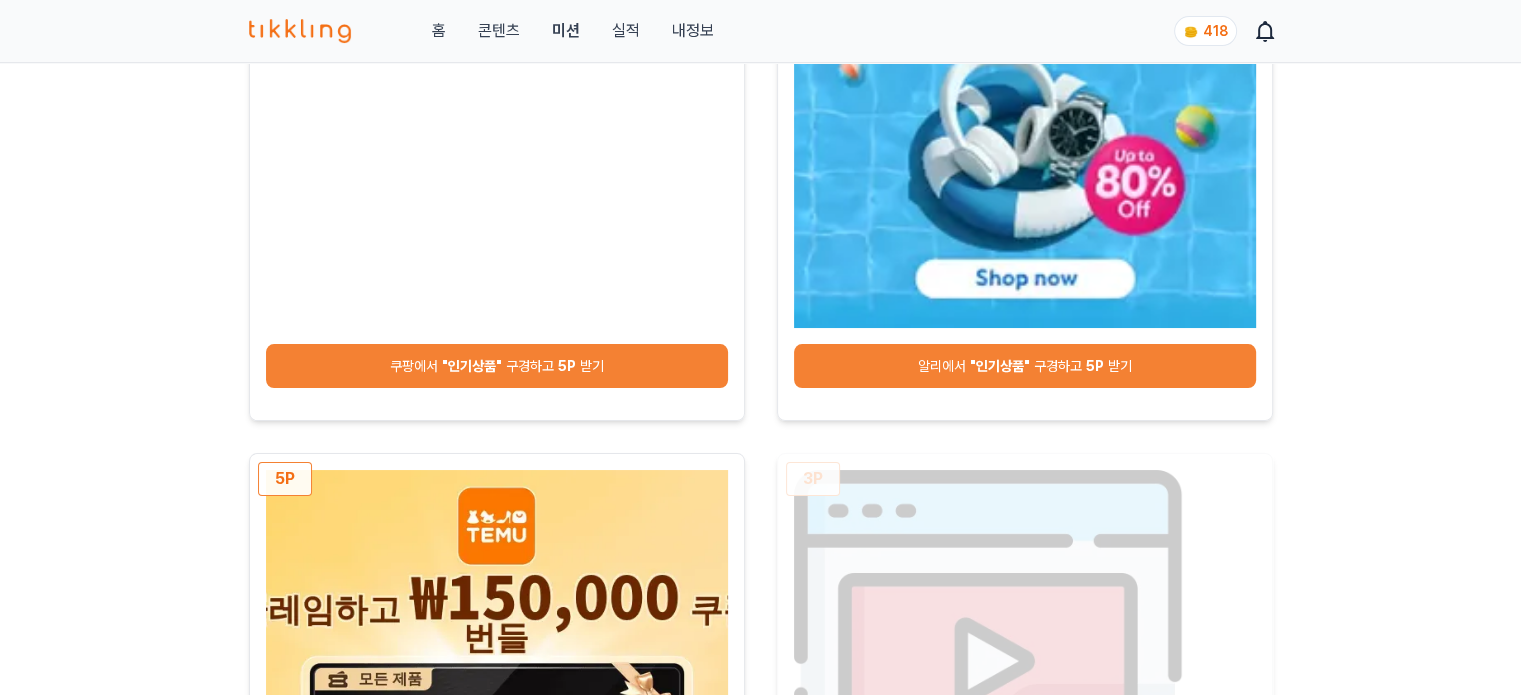 click on "쿠팡에서 "인기상품"  구경하고  5P  받기" at bounding box center (497, 366) 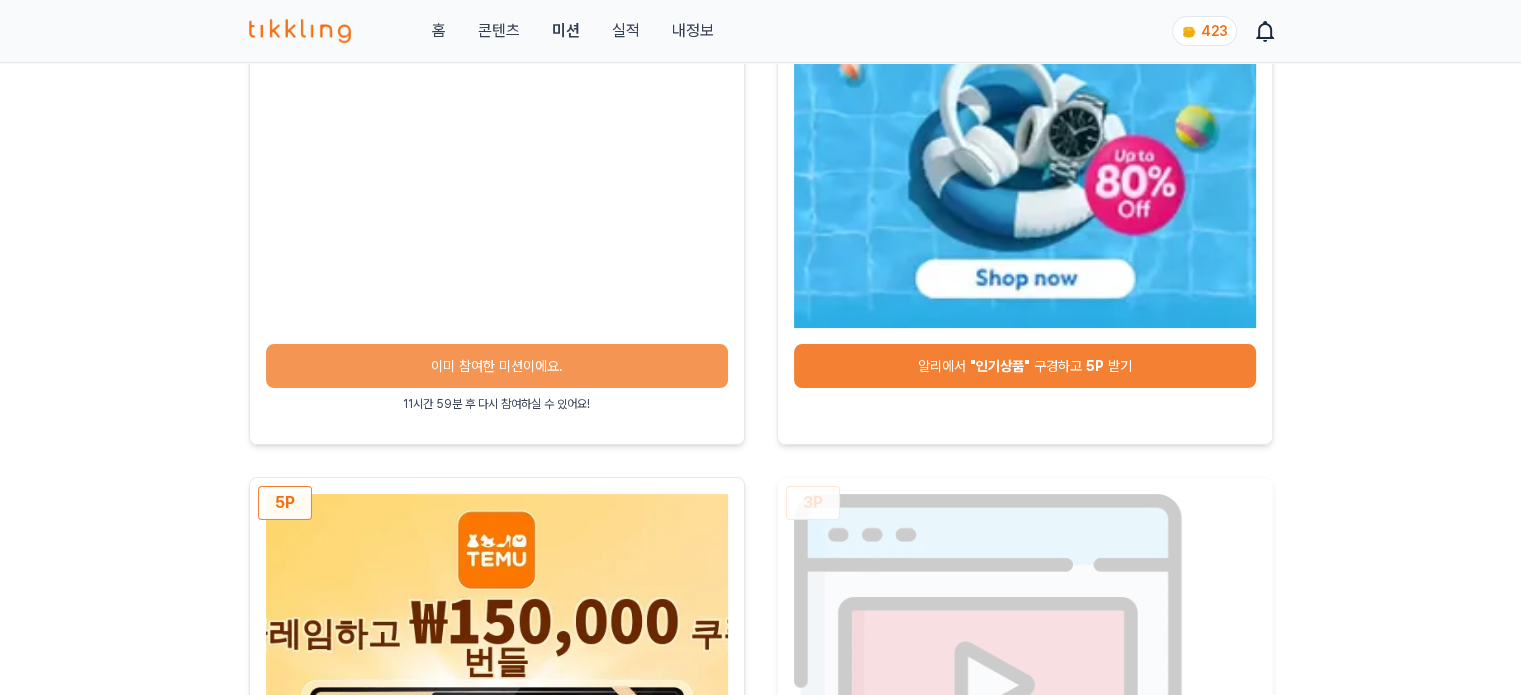 click on "알리에서 "인기상품"  구경하고  5P  받기" at bounding box center (1025, 366) 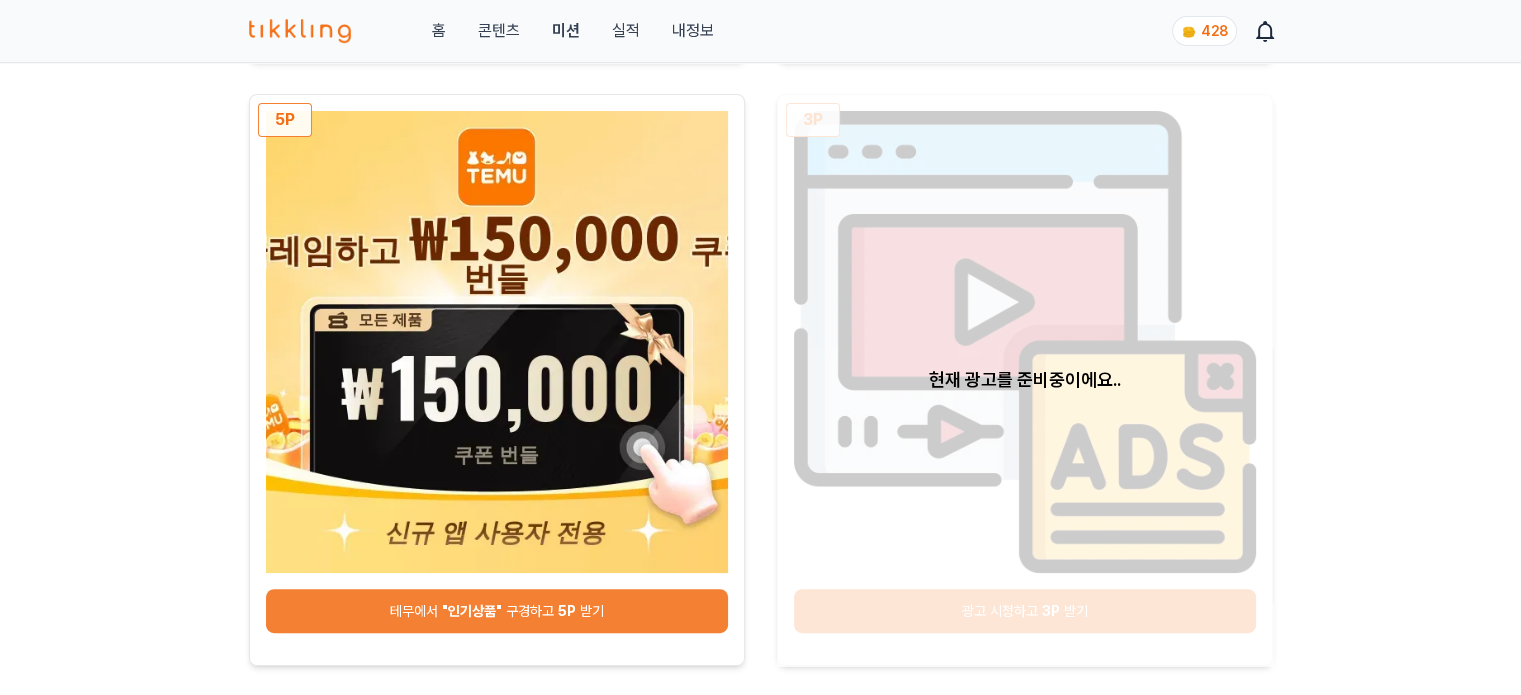 scroll, scrollTop: 900, scrollLeft: 0, axis: vertical 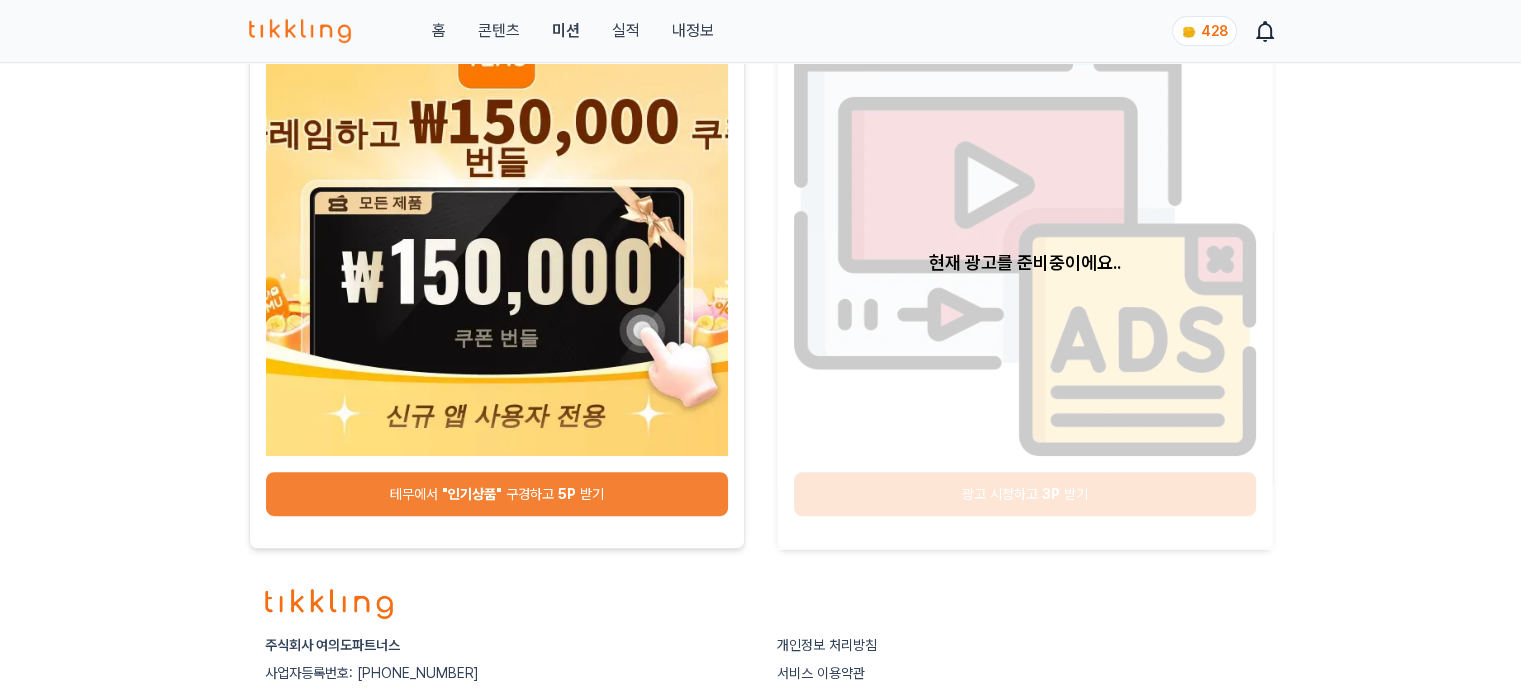 click on "테무에서 "인기상품"  구경하고  5P  받기" at bounding box center (497, 494) 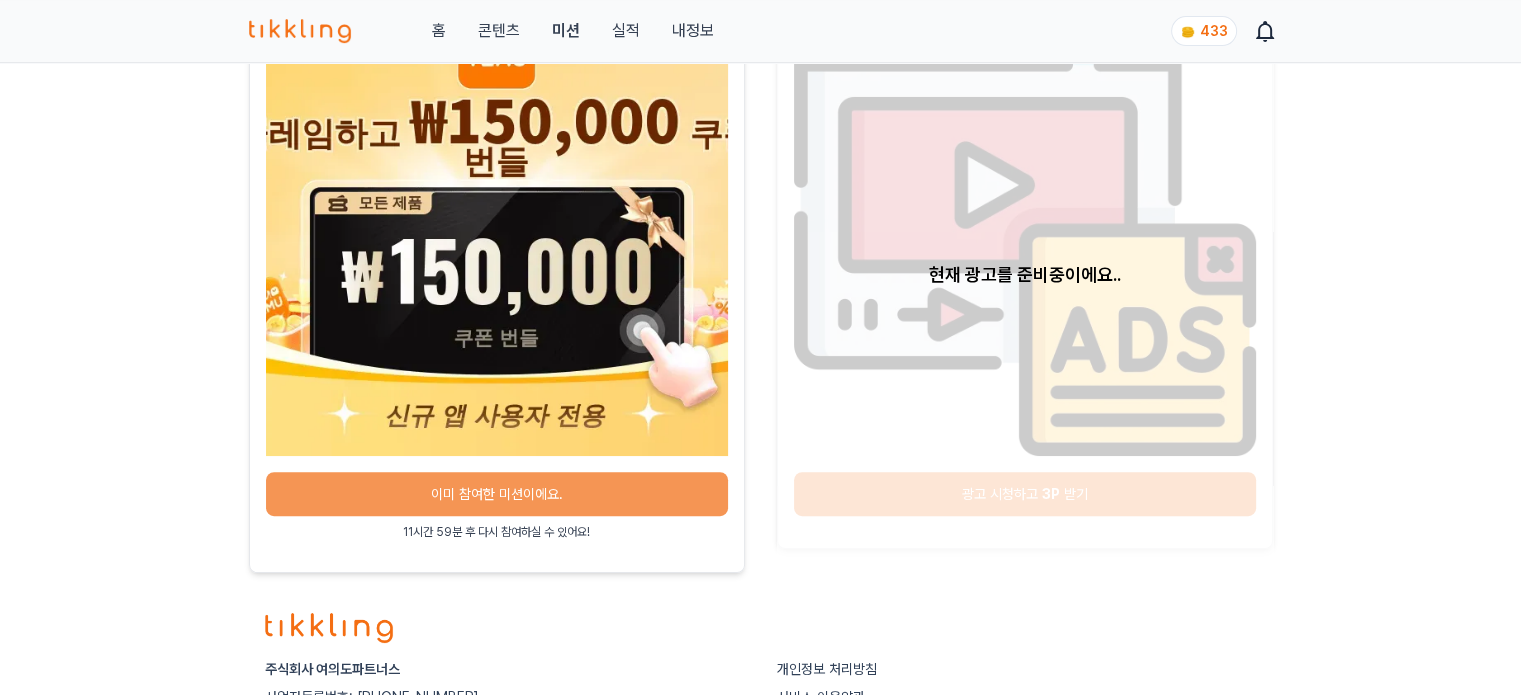 click on "콘텐츠" at bounding box center [498, 31] 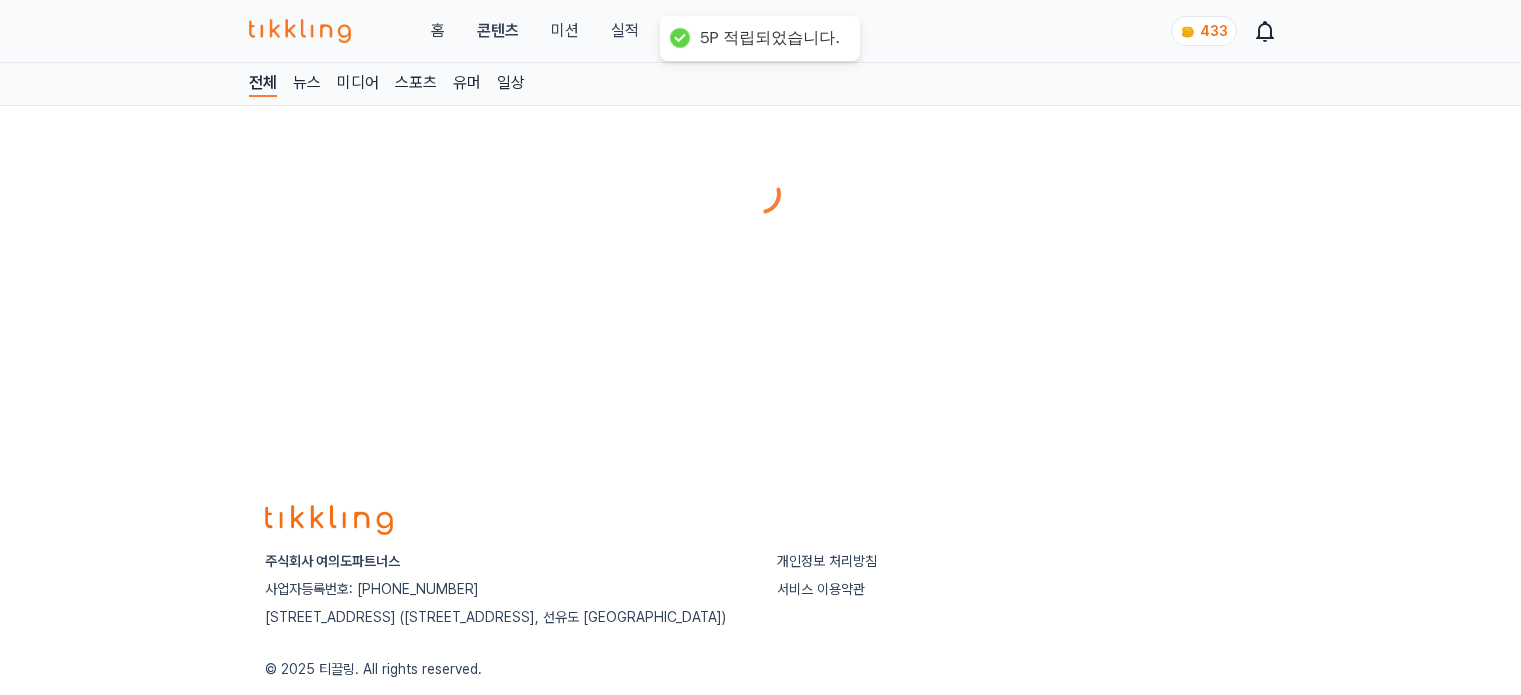 scroll, scrollTop: 0, scrollLeft: 0, axis: both 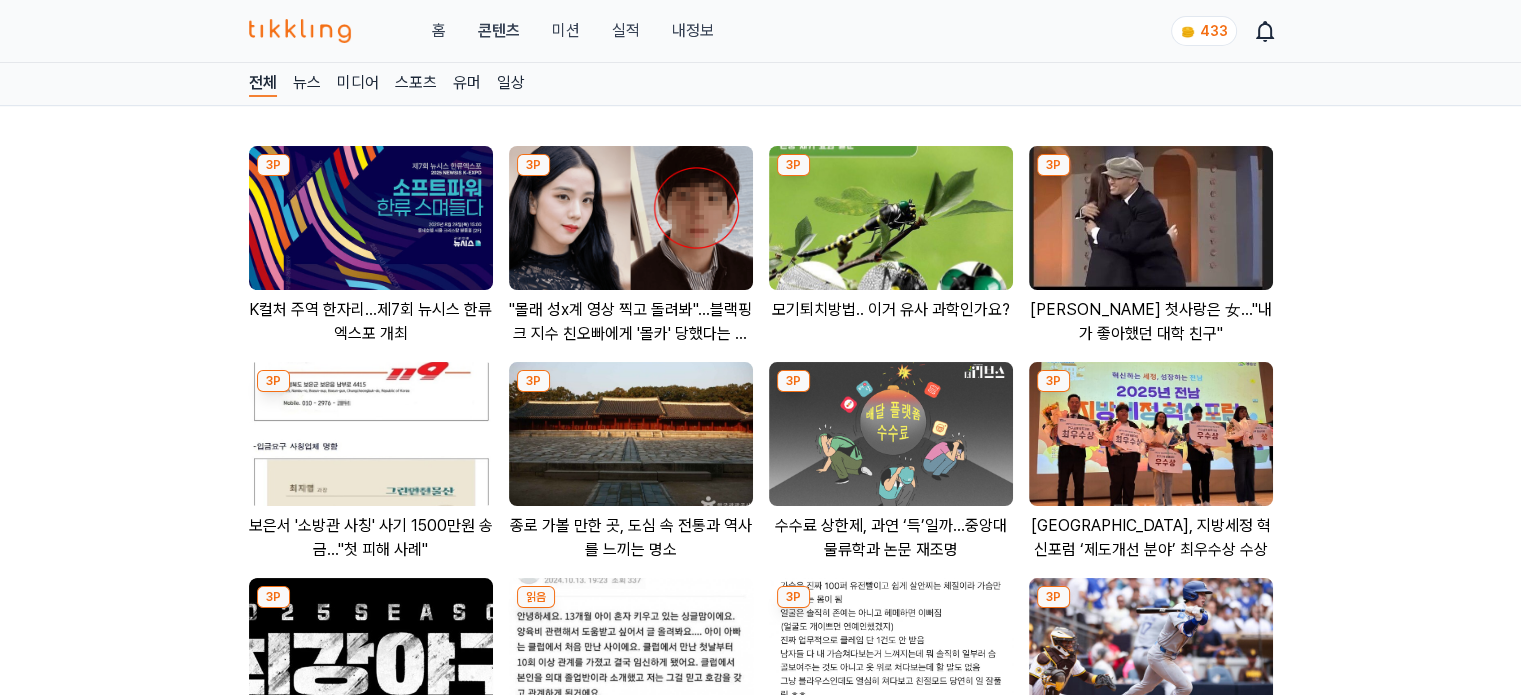 click at bounding box center (631, 218) 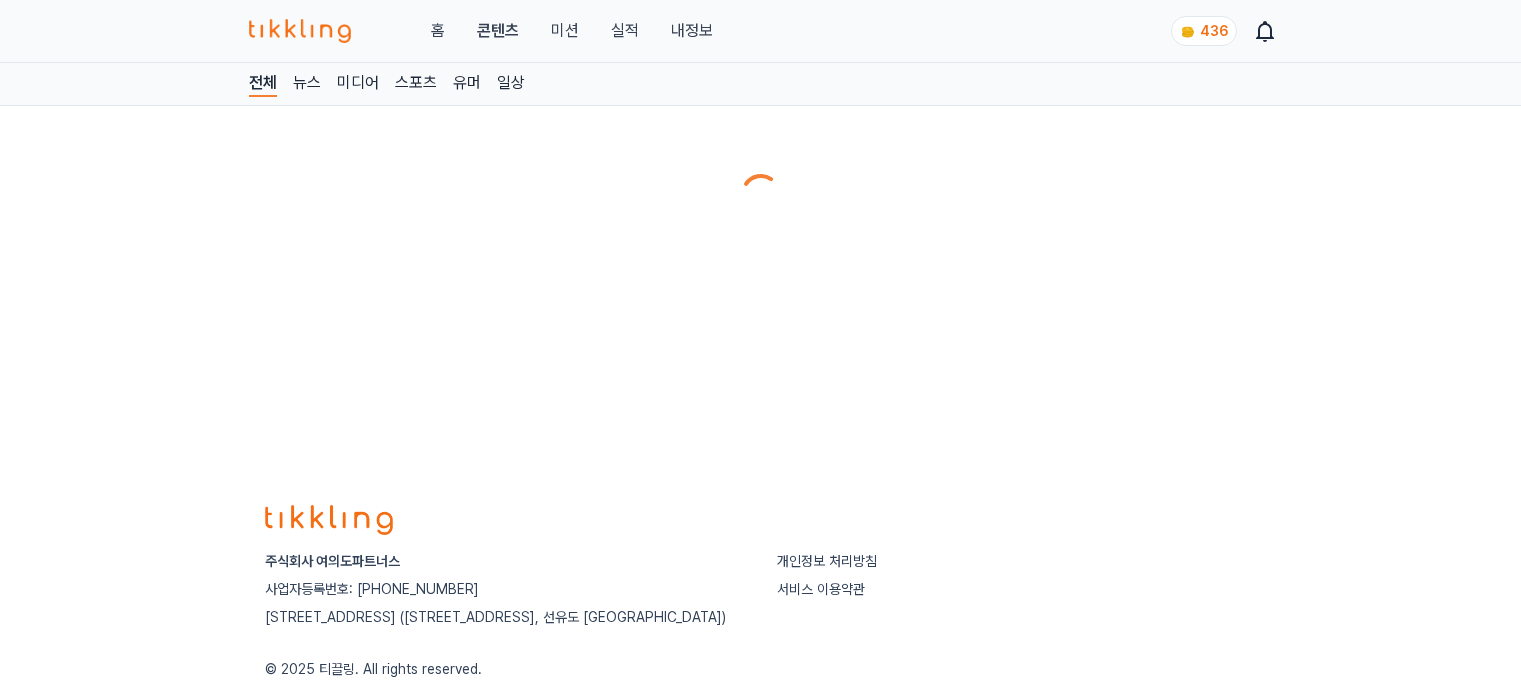 scroll, scrollTop: 0, scrollLeft: 0, axis: both 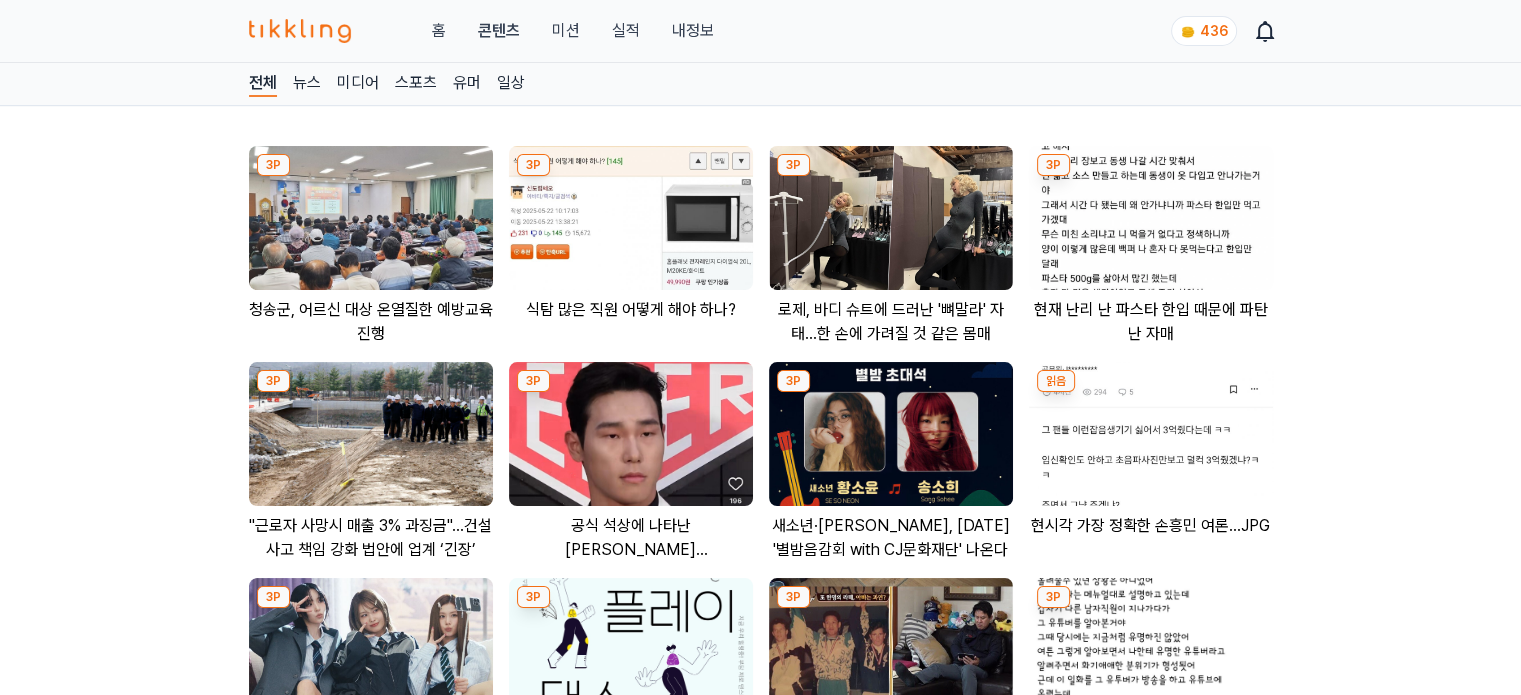 click at bounding box center [371, 218] 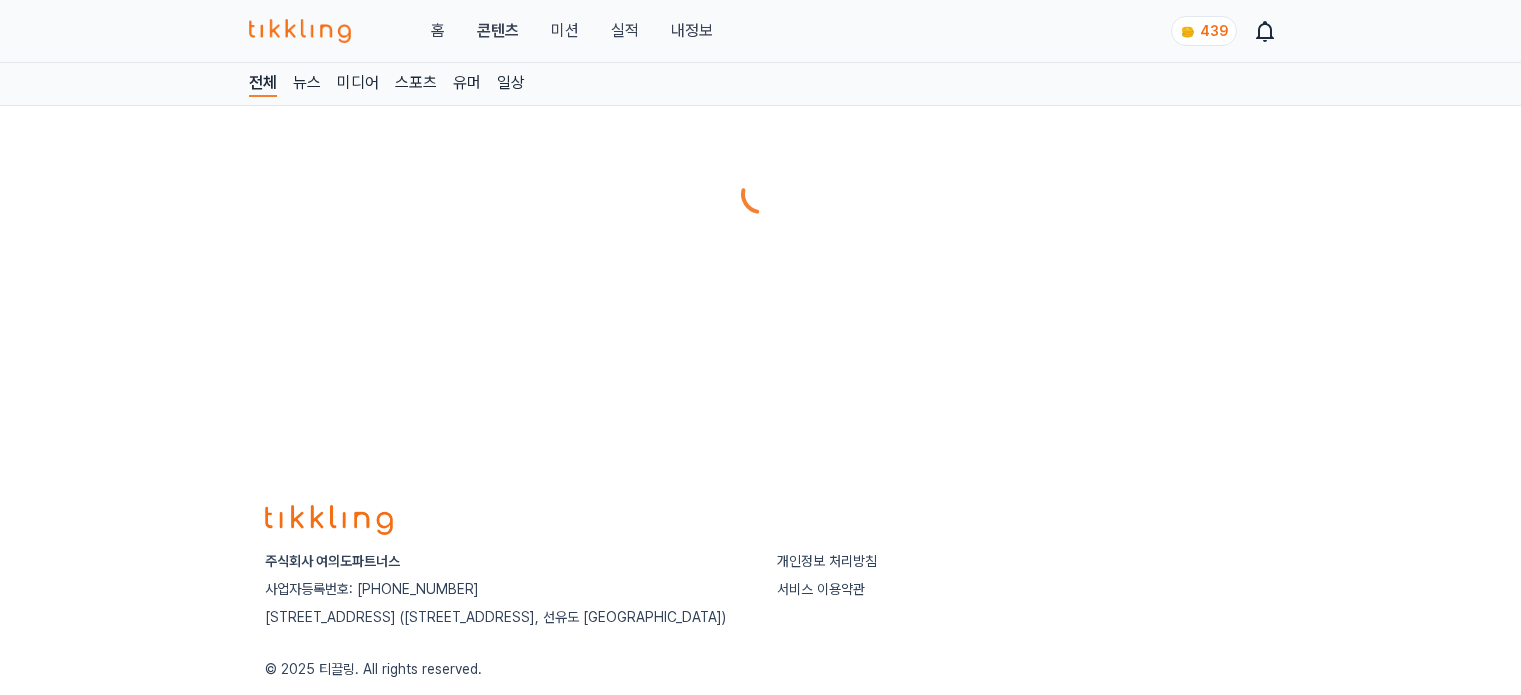 scroll, scrollTop: 0, scrollLeft: 0, axis: both 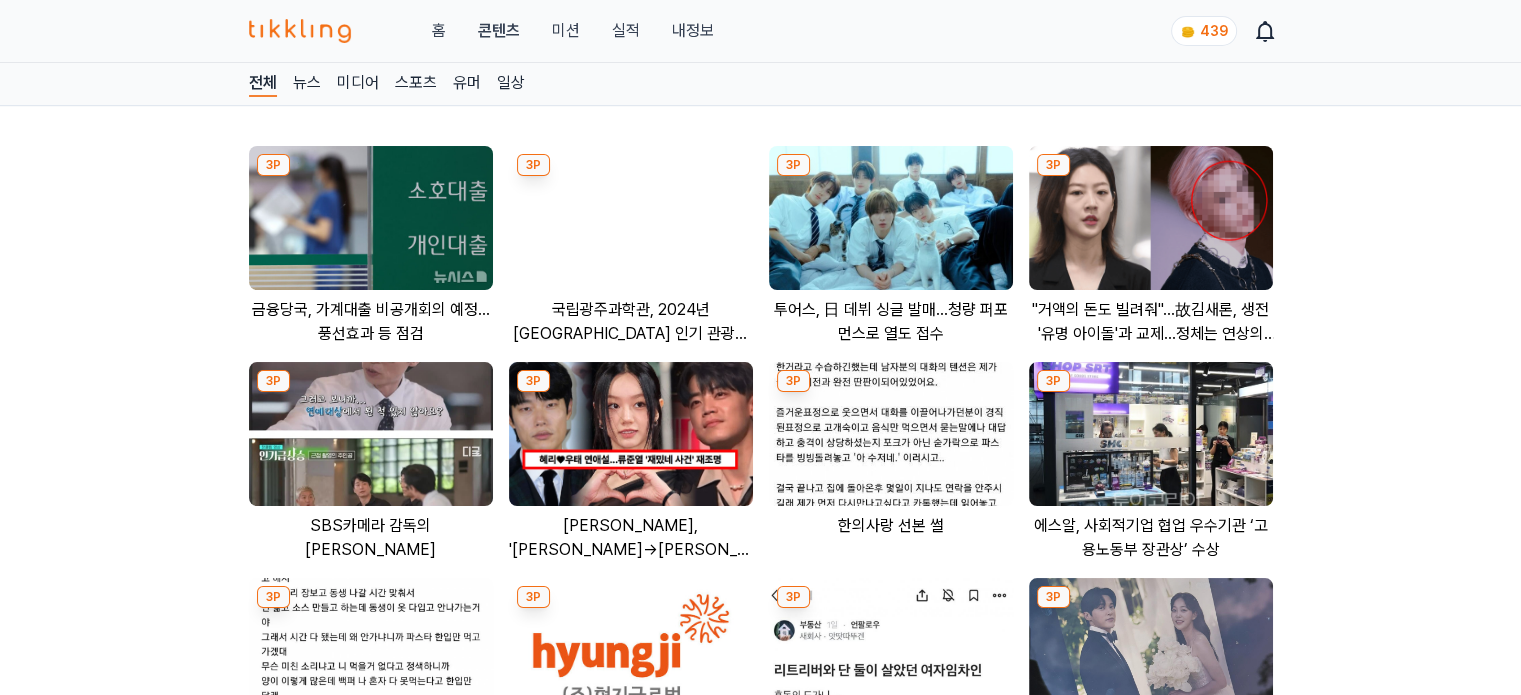 click at bounding box center [371, 218] 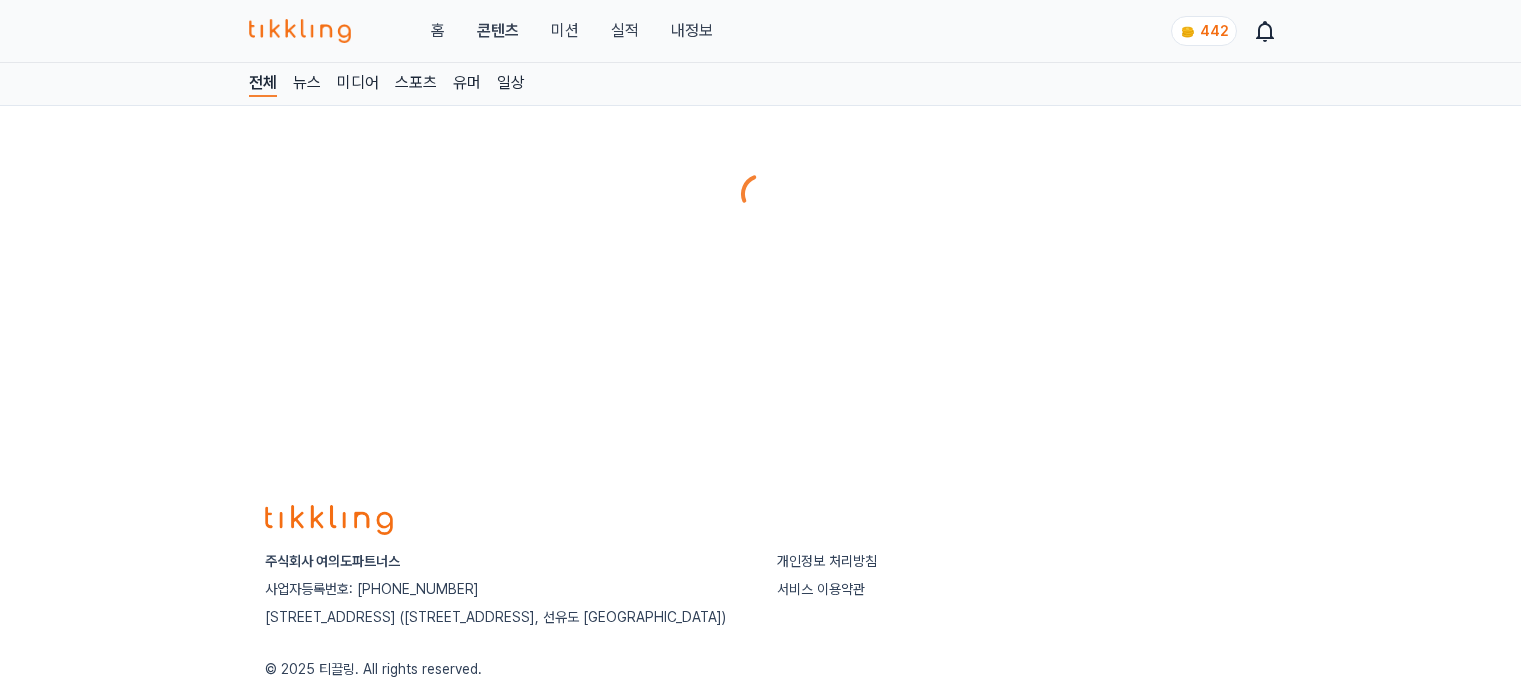 scroll, scrollTop: 0, scrollLeft: 0, axis: both 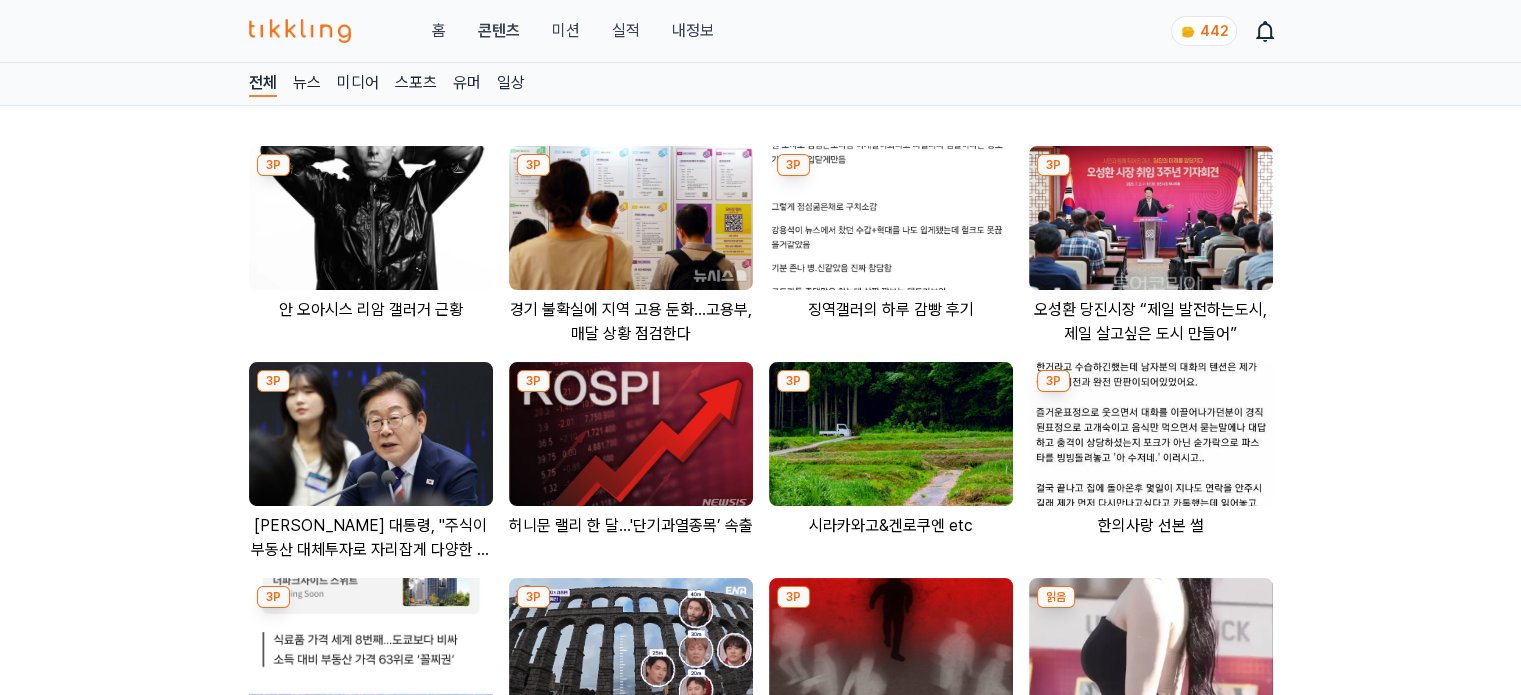 click at bounding box center (371, 218) 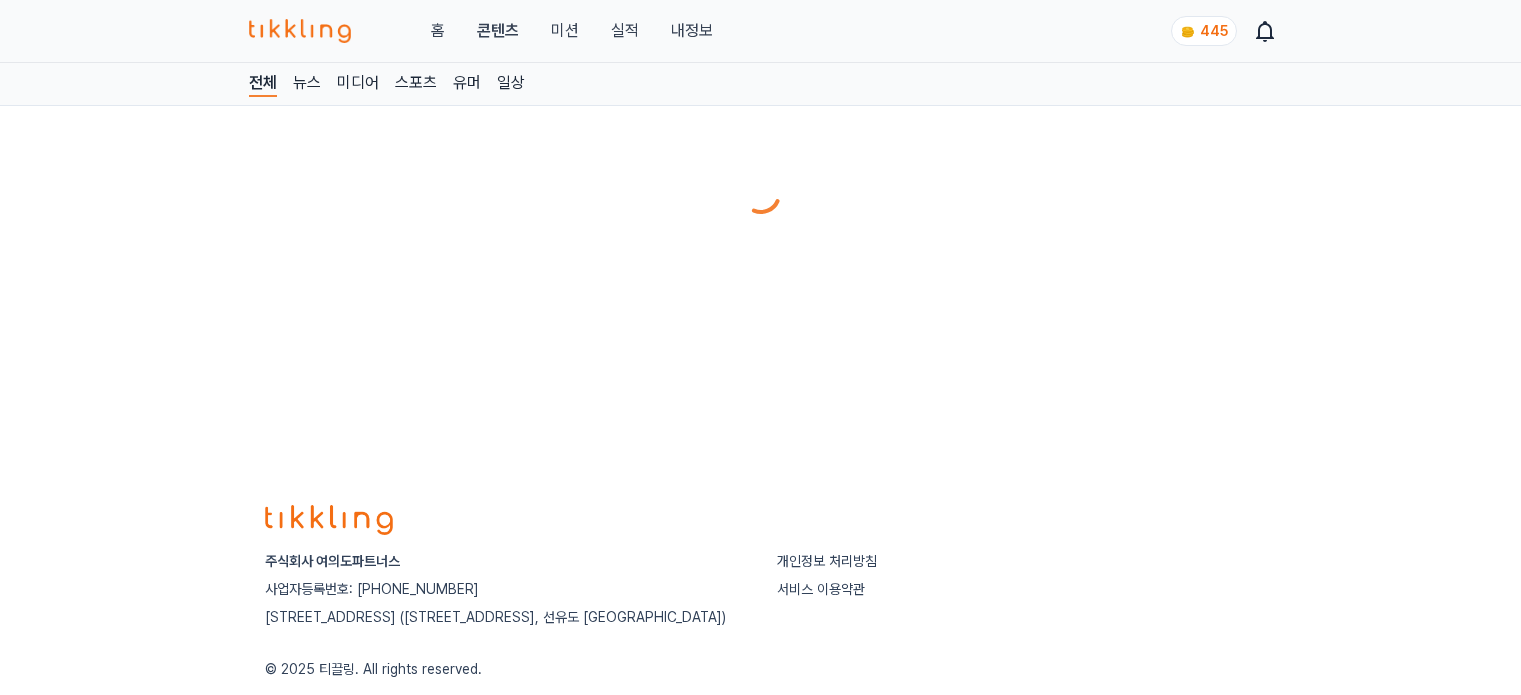 scroll, scrollTop: 0, scrollLeft: 0, axis: both 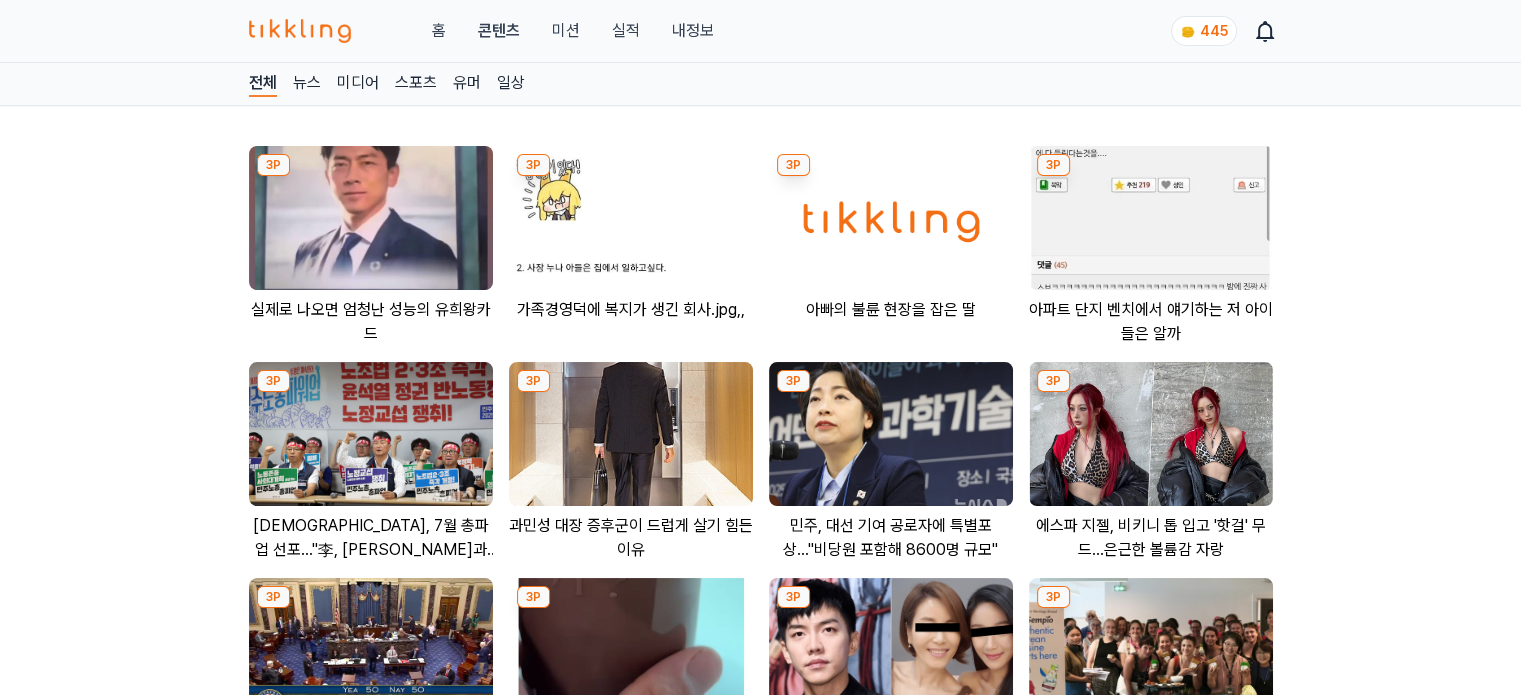 click at bounding box center [371, 218] 